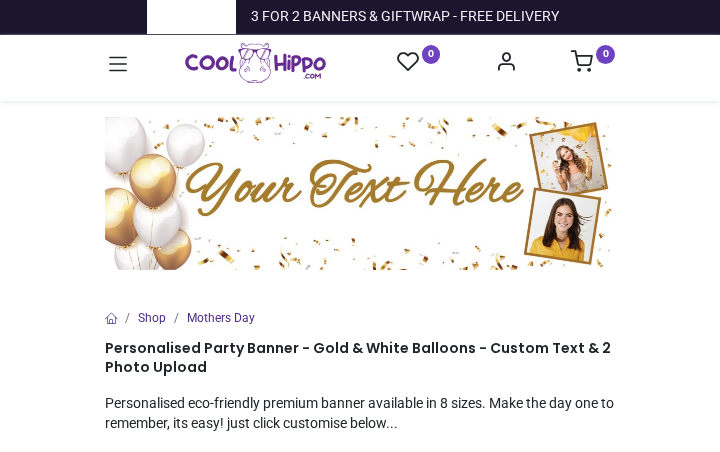 scroll, scrollTop: 0, scrollLeft: 0, axis: both 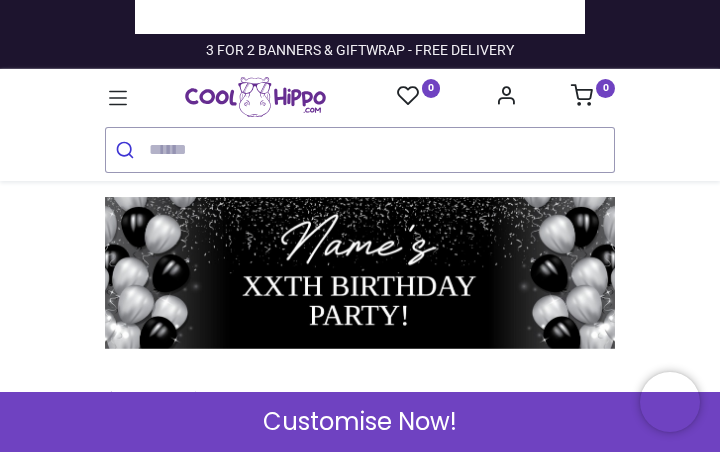 click on "Customise Now!" at bounding box center [360, 422] 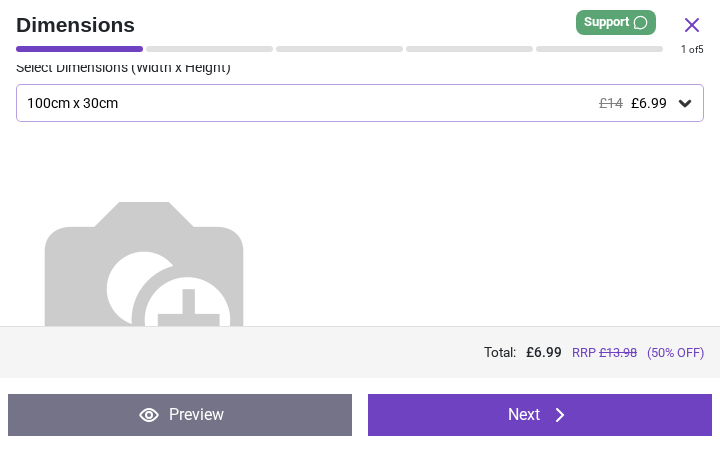 scroll, scrollTop: 116, scrollLeft: 0, axis: vertical 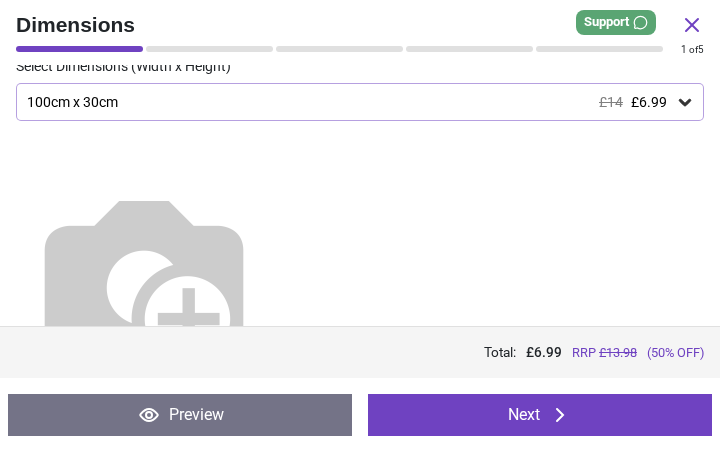 click on "Price :  Total: £ 6.99   RRP   £ 13.98 (50% OFF)" at bounding box center [360, 352] 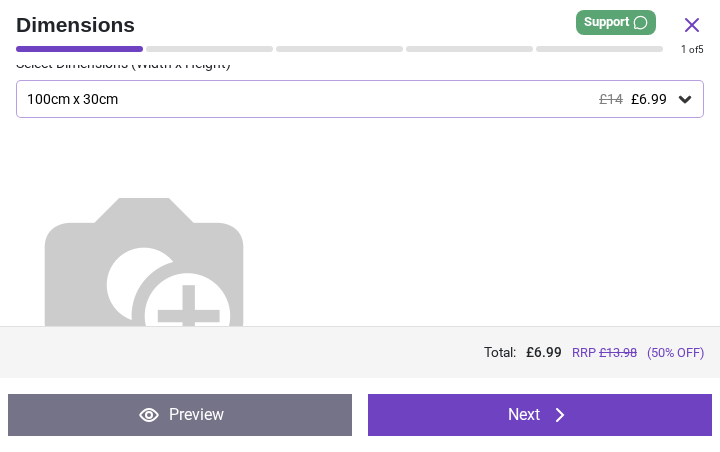 scroll, scrollTop: 120, scrollLeft: 0, axis: vertical 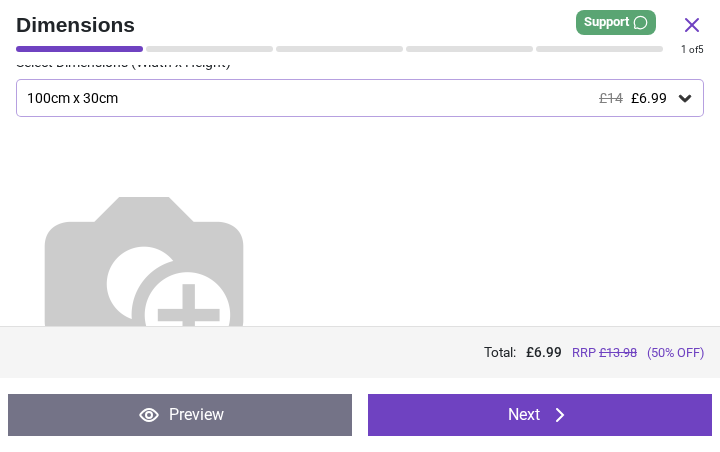 click on "Total: £ 6.99   RRP   £ 13.98 (50% OFF)" at bounding box center [360, 352] 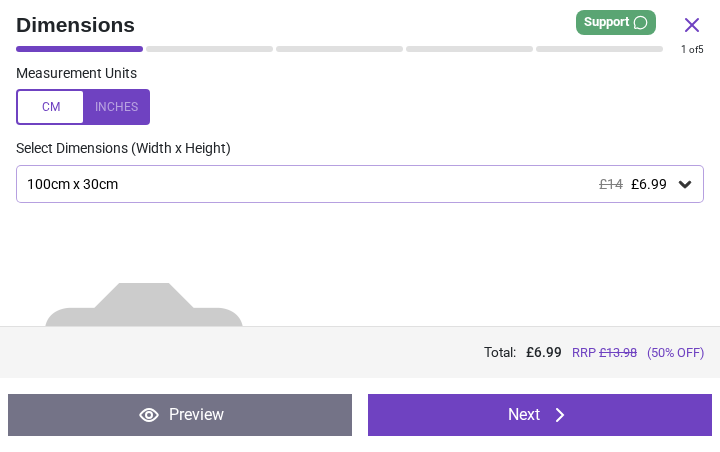 scroll, scrollTop: 30, scrollLeft: 0, axis: vertical 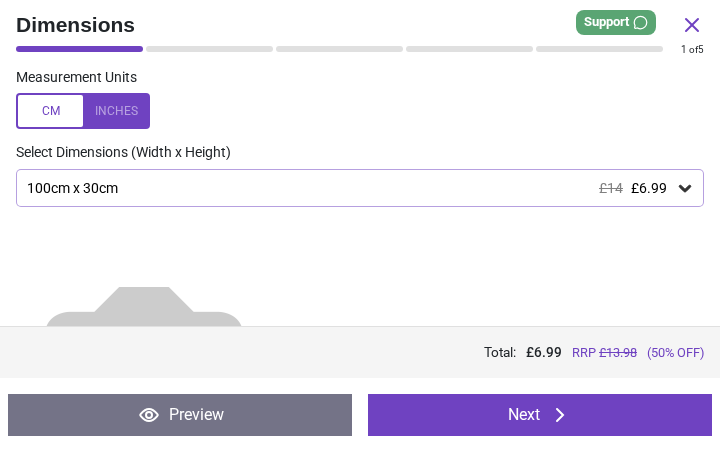 click at bounding box center [83, 111] 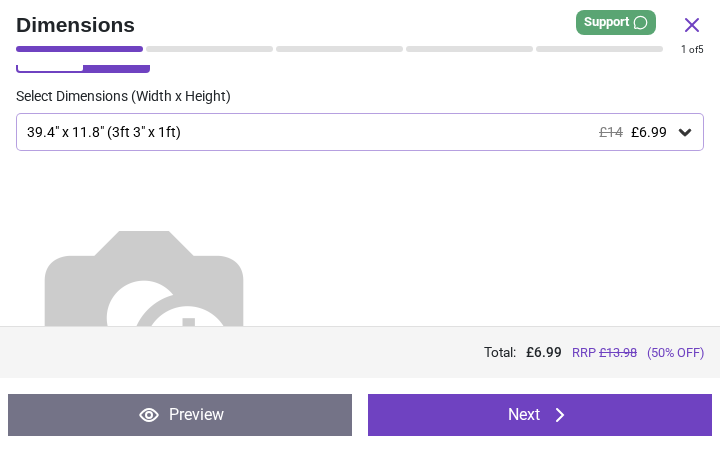 scroll, scrollTop: 89, scrollLeft: 0, axis: vertical 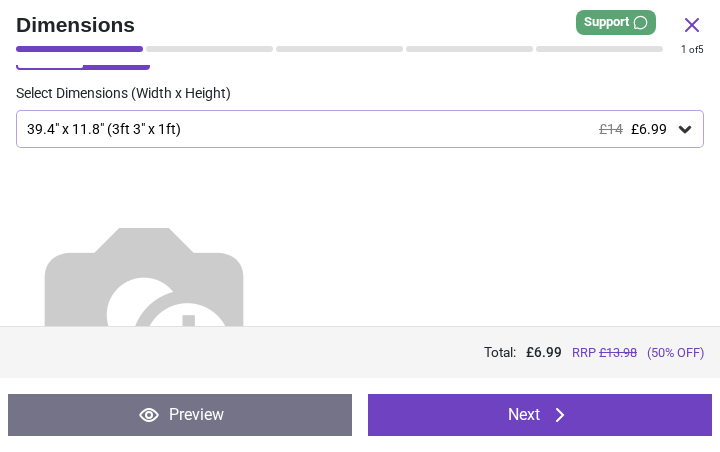 click at bounding box center [144, 308] 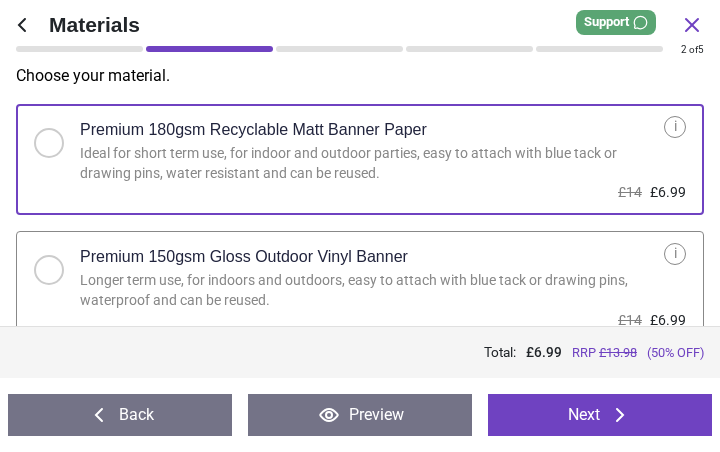 click at bounding box center (49, 270) 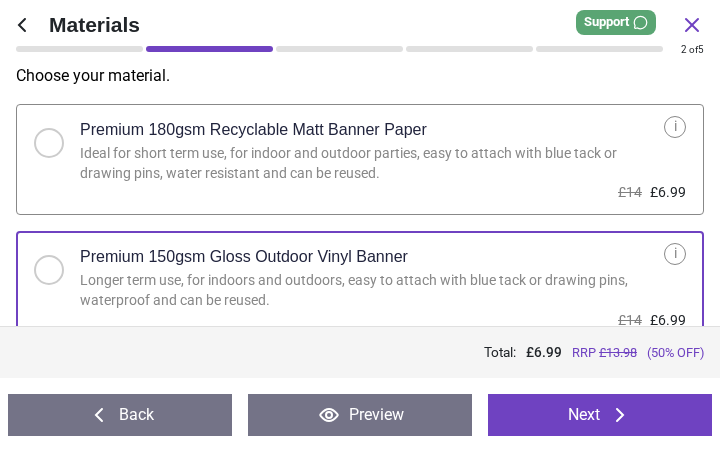 click on "Next" at bounding box center [600, 415] 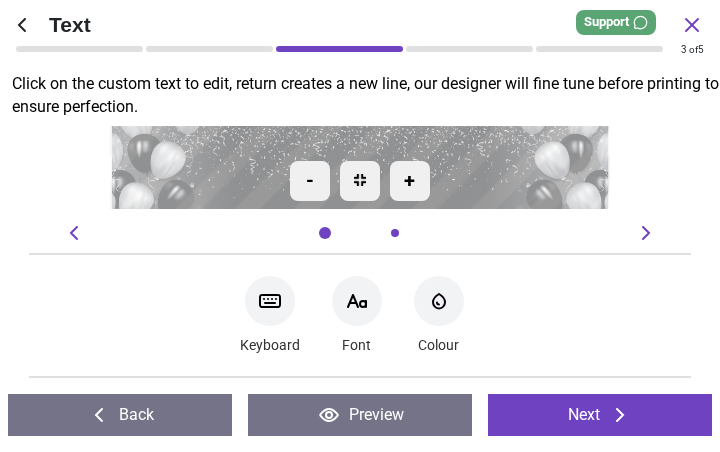 click on "Keyboard Font Font-Color Colour" at bounding box center [360, 315] 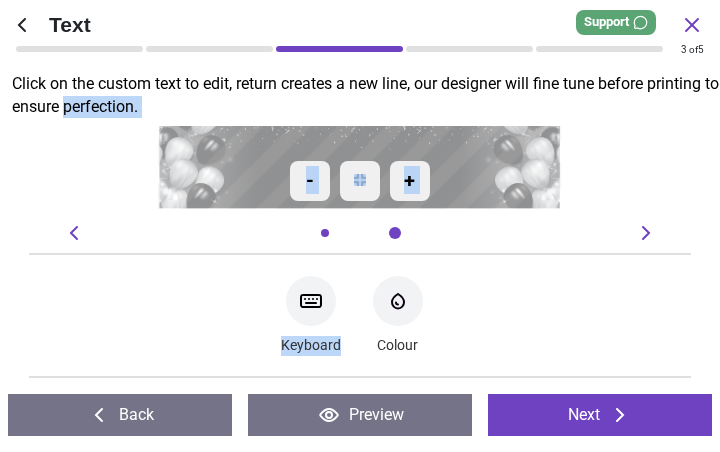 click on "Keyboard" at bounding box center (311, 315) 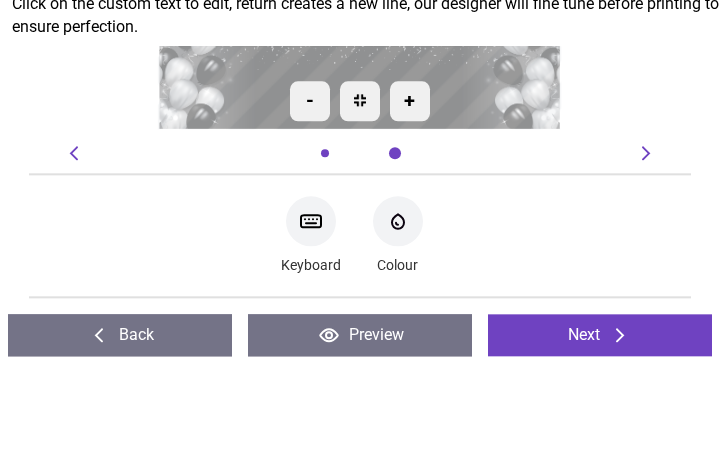 scroll, scrollTop: 0, scrollLeft: 0, axis: both 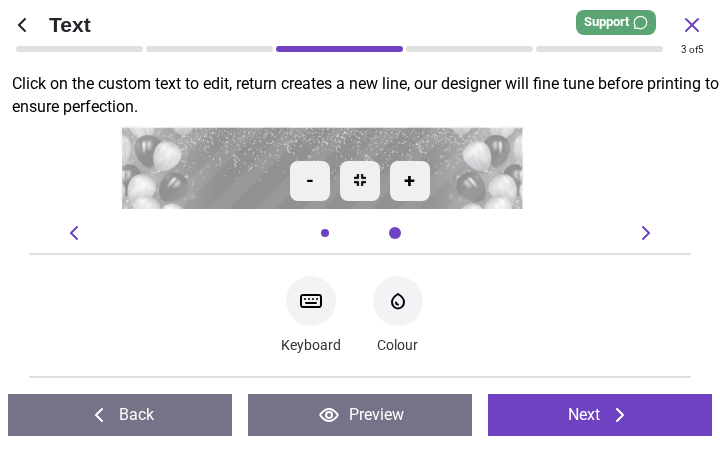 type 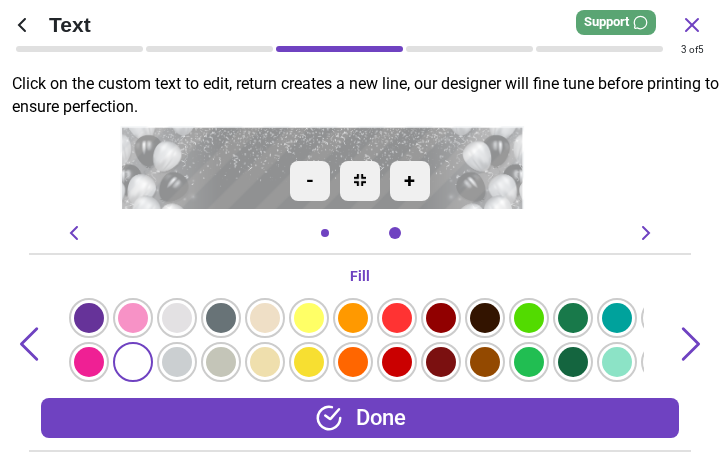 click on "Done" at bounding box center (360, 418) 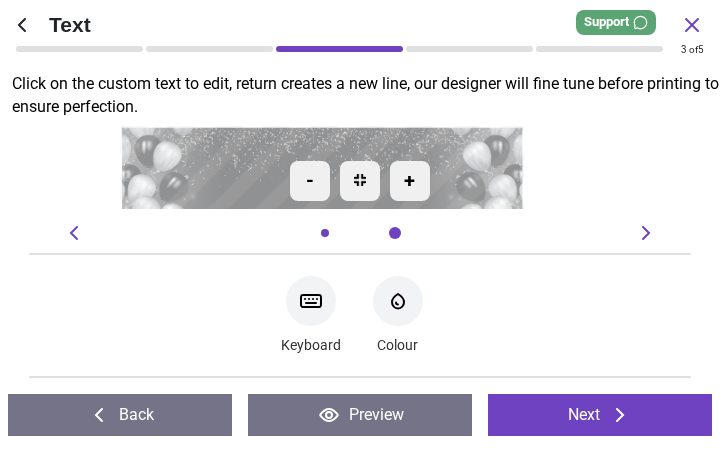 click on "Preview" at bounding box center [360, 415] 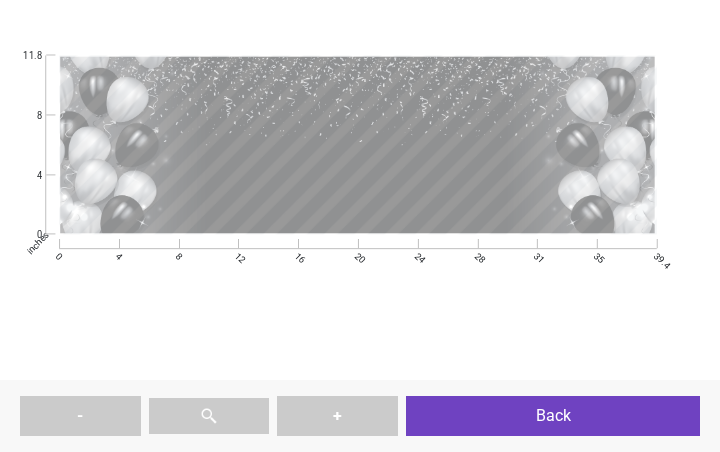 click on "+" at bounding box center (337, 416) 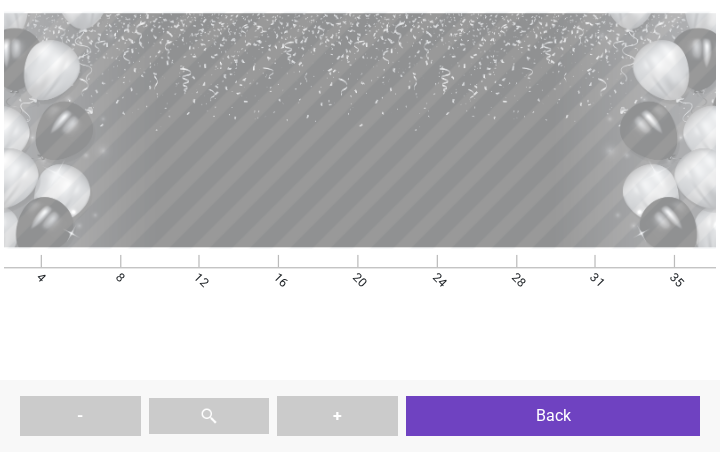 click at bounding box center [357, 172] 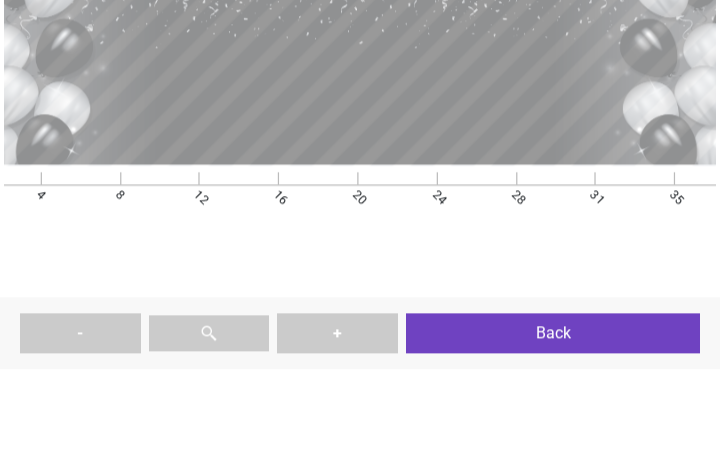 type on "*" 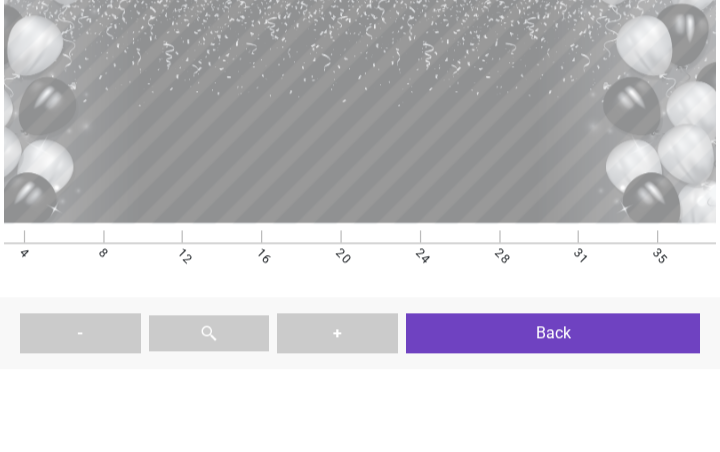 type on "**********" 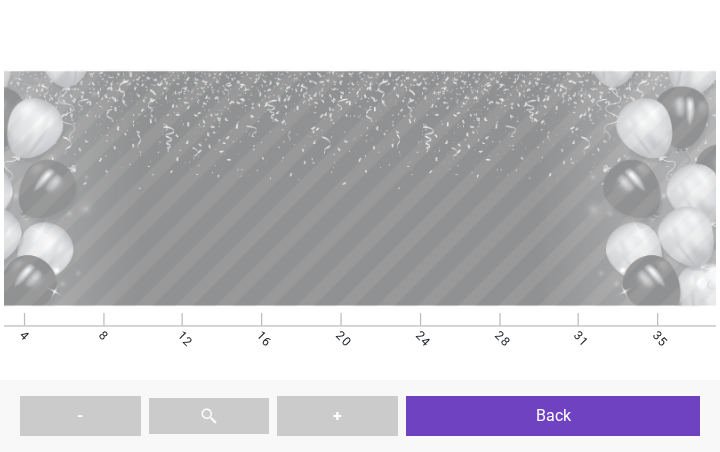 click on "**********" at bounding box center [340, 232] 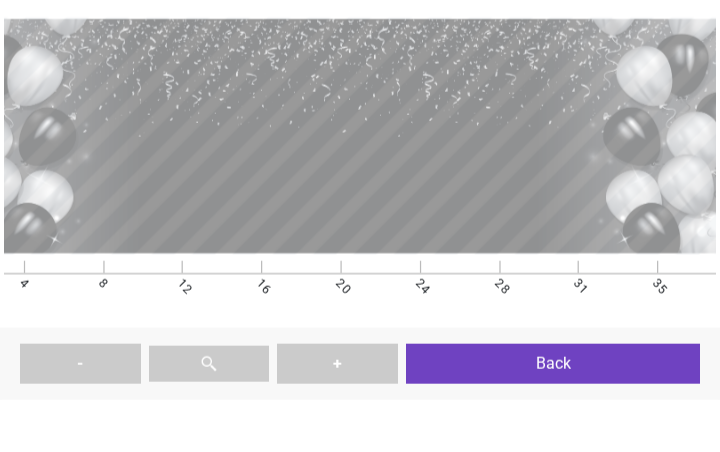 type on "*" 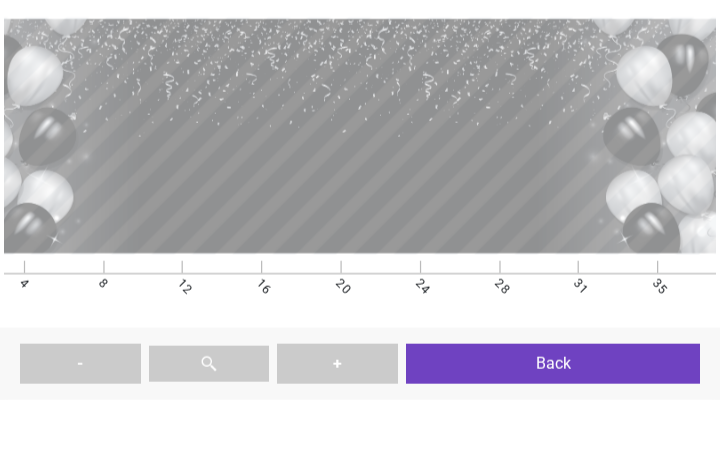 type on "*********" 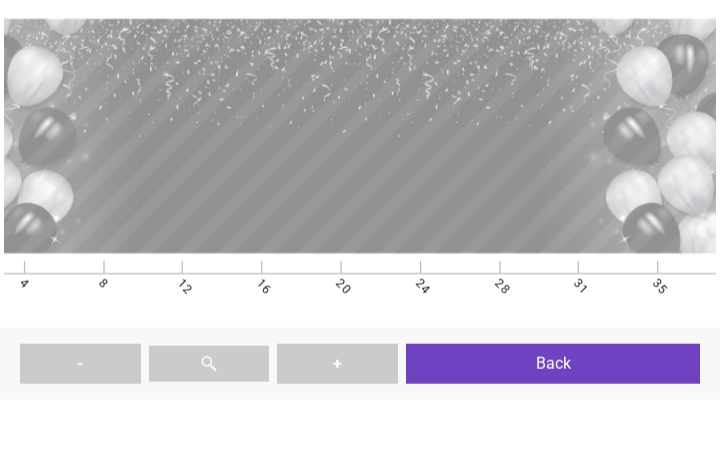 type on "**********" 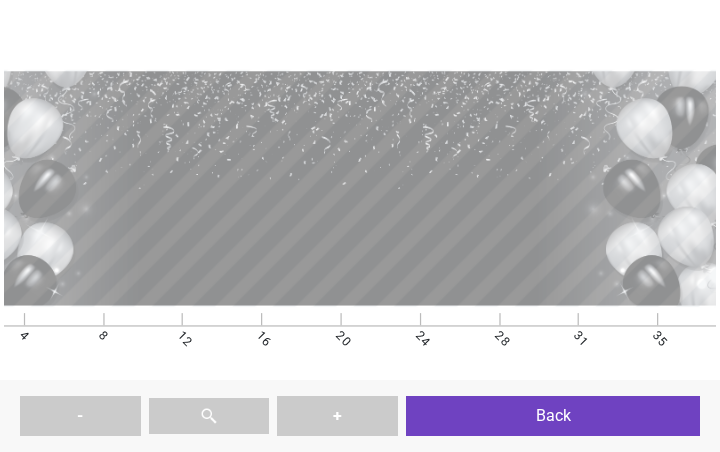 click on "Back" at bounding box center (553, 416) 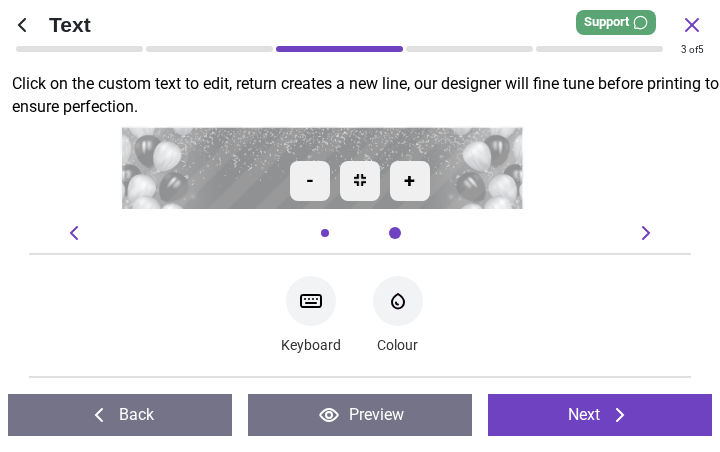 click on "Preview" at bounding box center (360, 415) 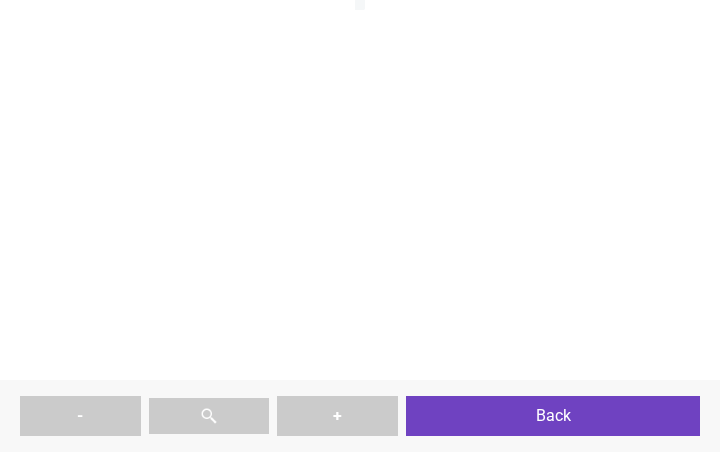 type on "**********" 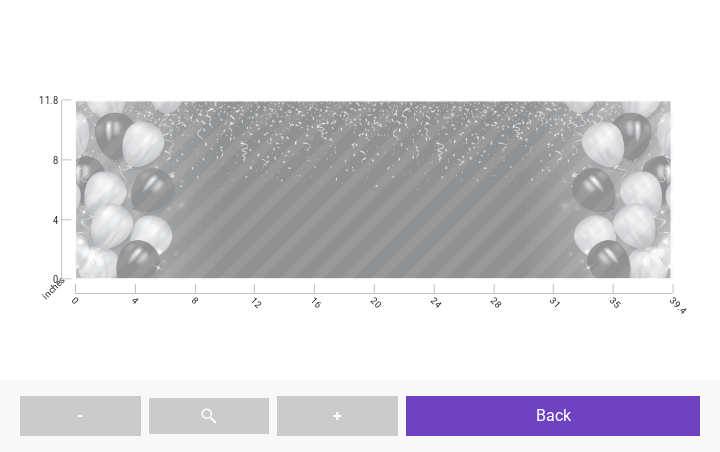 click at bounding box center (209, 416) 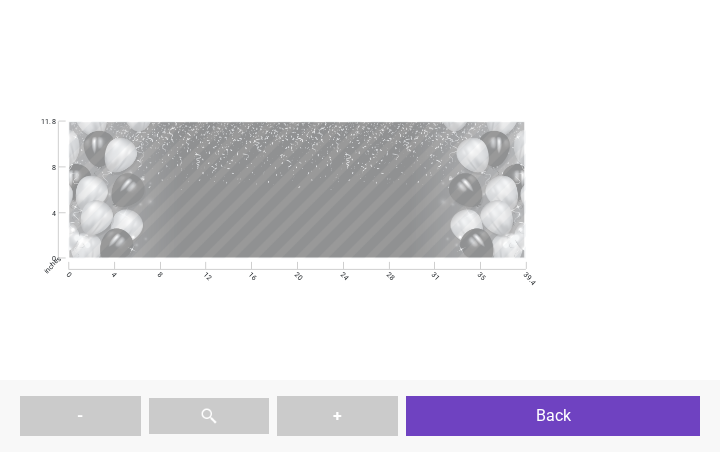click on "**********" at bounding box center (296, 214) 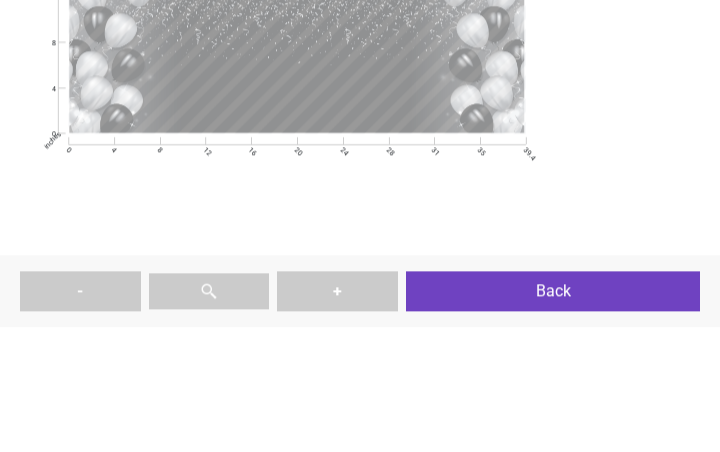 click on "**********" at bounding box center (296, 214) 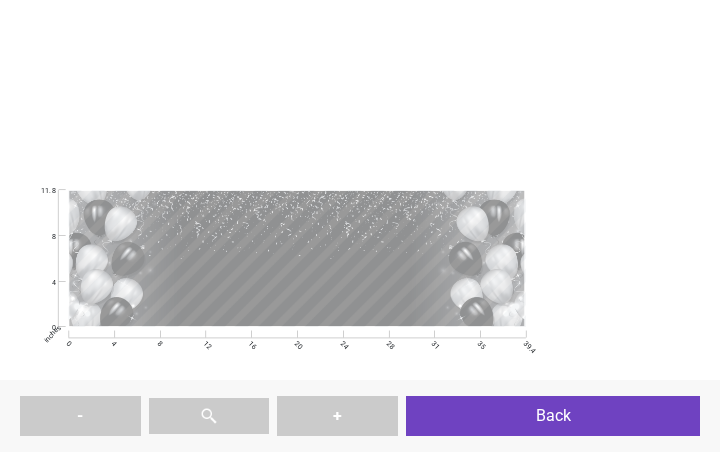 click on "**********" at bounding box center [296, 232] 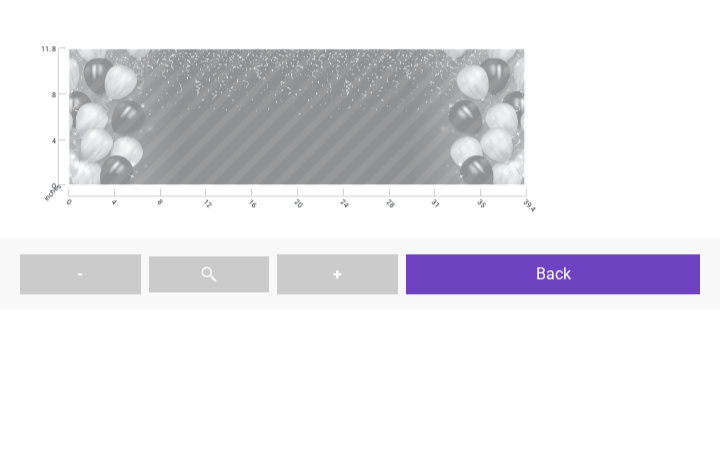 click on "**********" at bounding box center (360, 190) 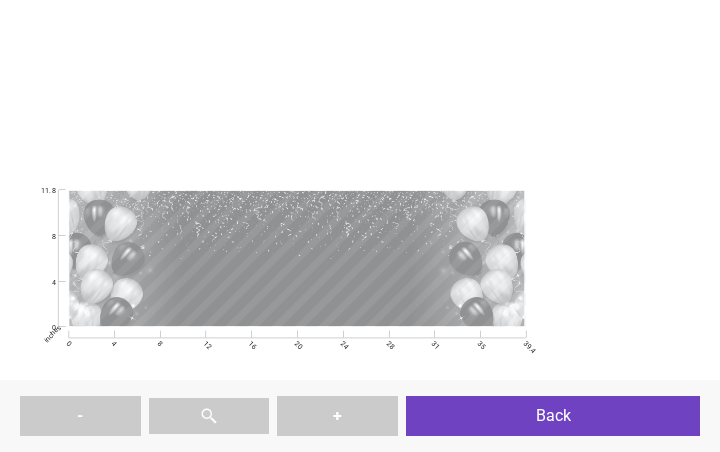 click on "+" at bounding box center (337, 416) 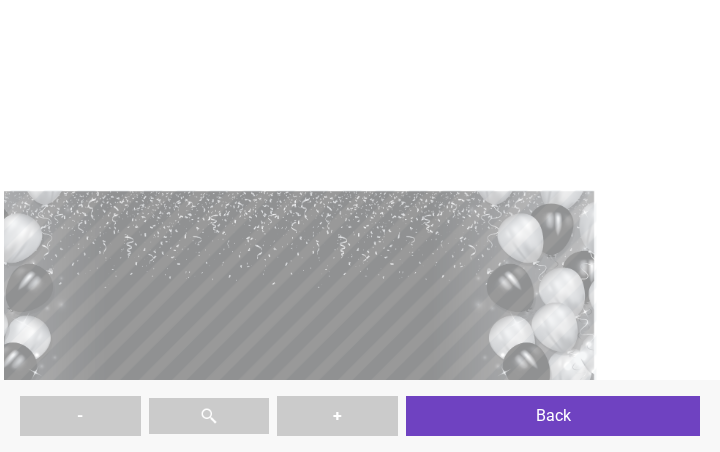 click at bounding box center (209, 416) 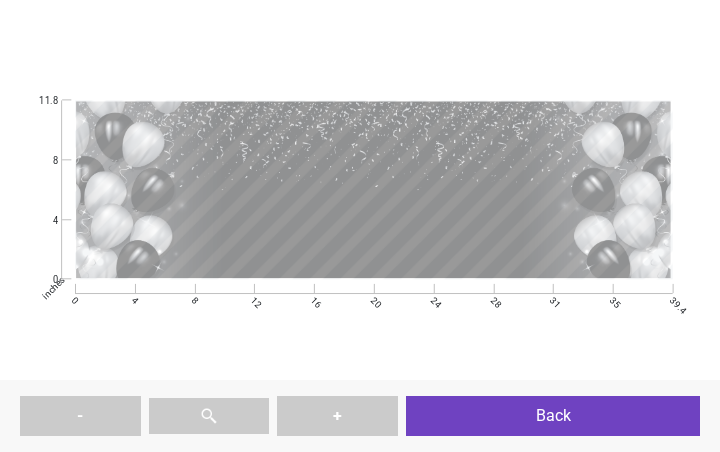 click on "-" at bounding box center (80, 416) 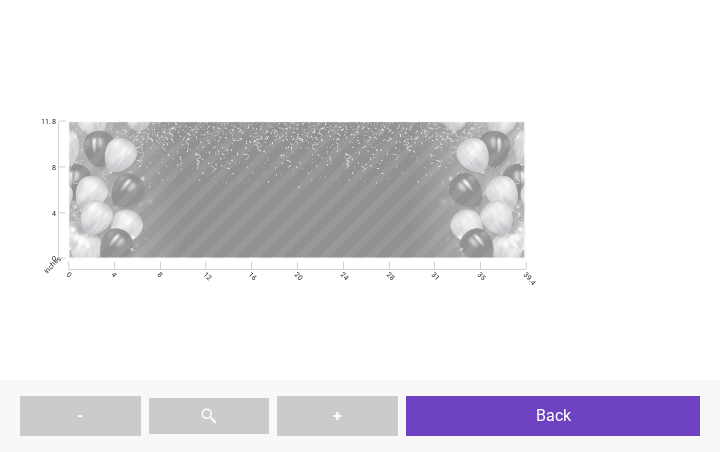 click at bounding box center (209, 416) 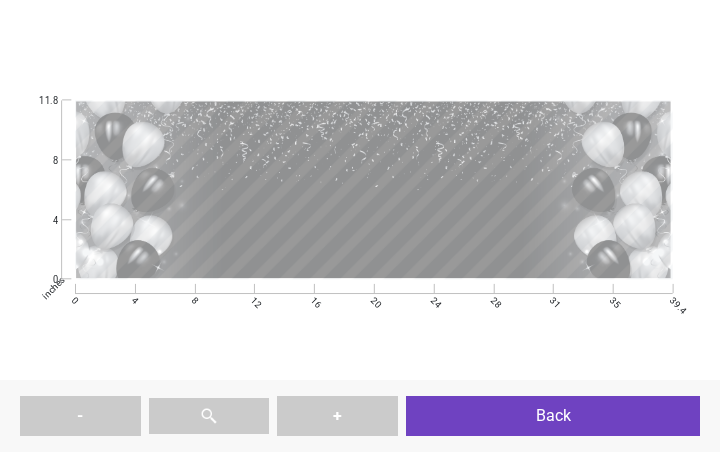 click on "+" at bounding box center (337, 416) 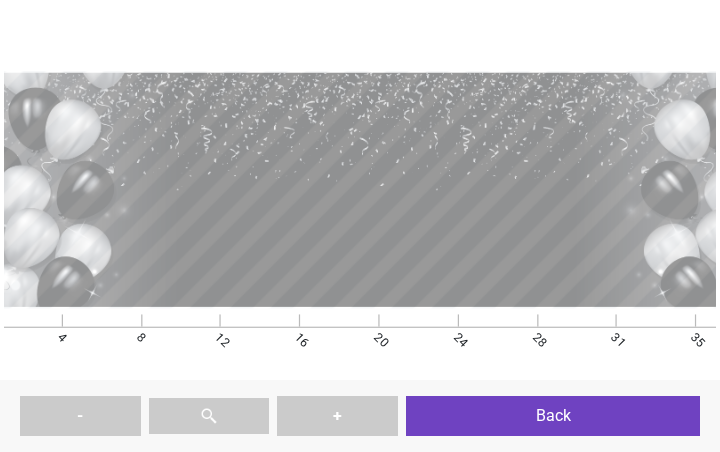 click on "Back" at bounding box center (553, 416) 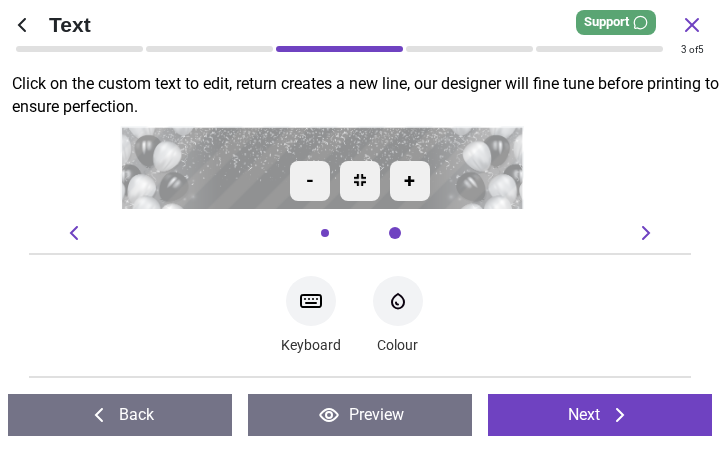 click on "Next" at bounding box center [600, 415] 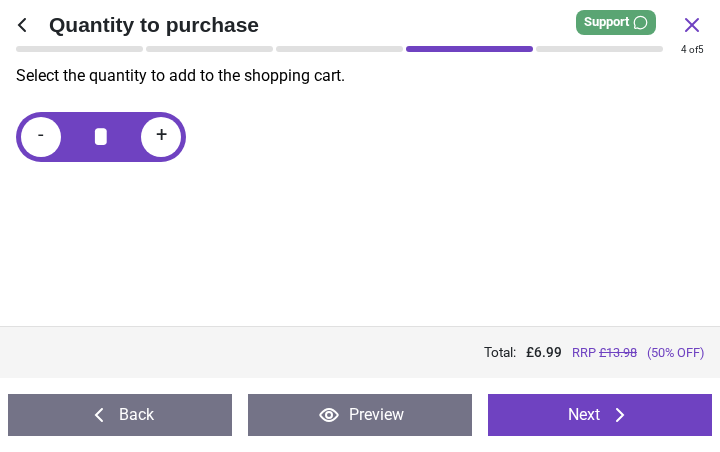 click on "Back" at bounding box center (120, 415) 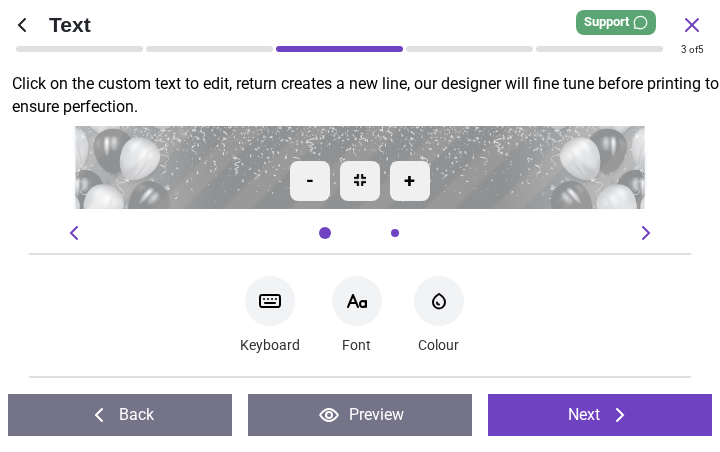 click on "Back" at bounding box center (120, 415) 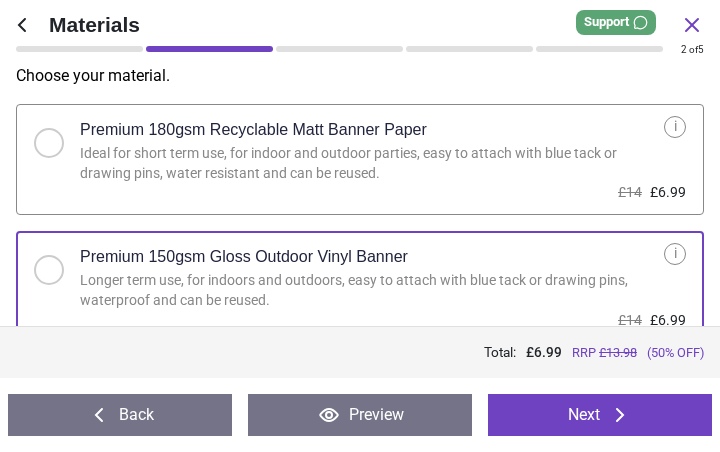 click on "Back" at bounding box center [120, 415] 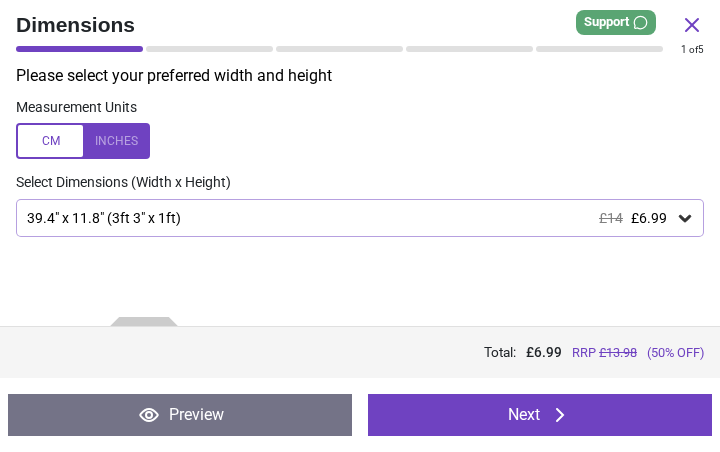 click 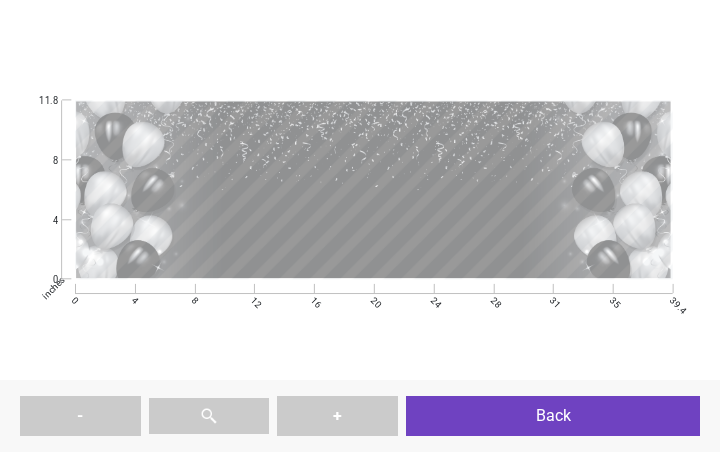 click on "Back" at bounding box center (553, 416) 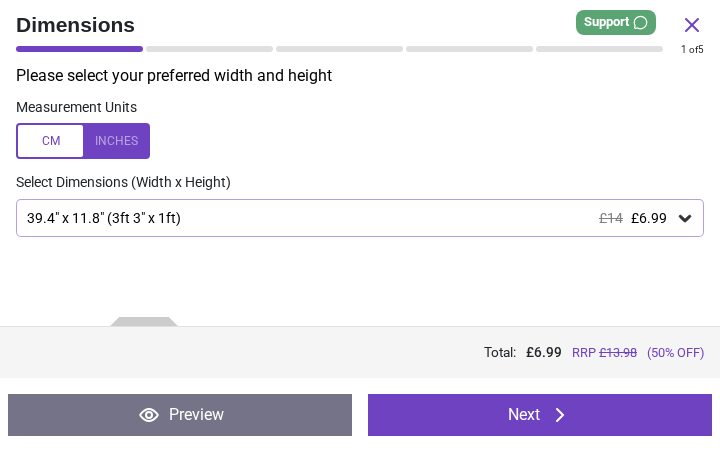 click on "Preview" at bounding box center [180, 415] 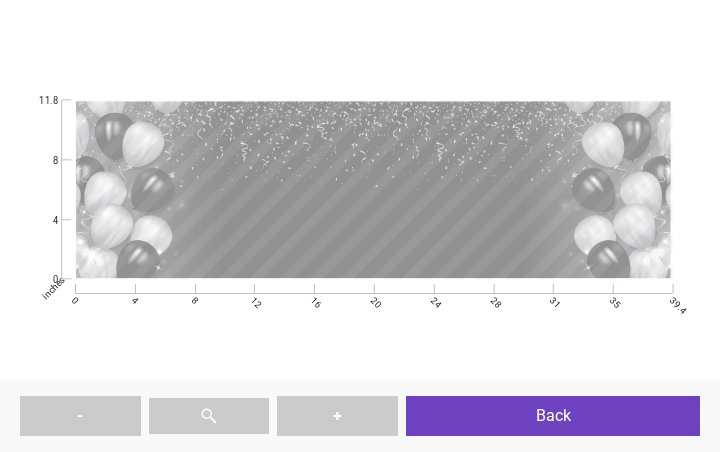 click on "-" at bounding box center [80, 416] 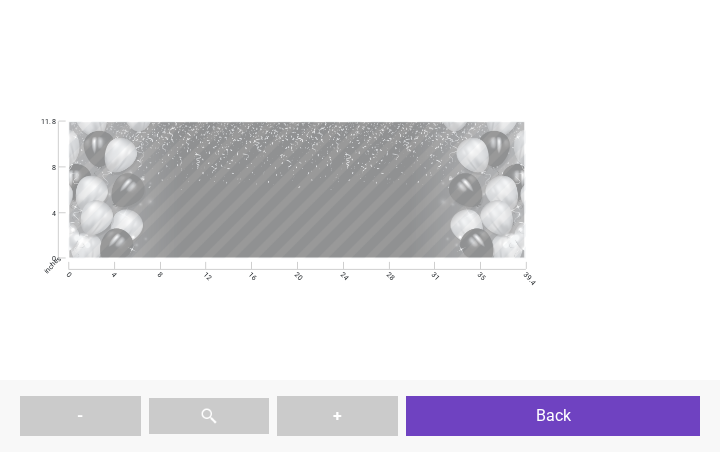 click on "Back" at bounding box center (553, 416) 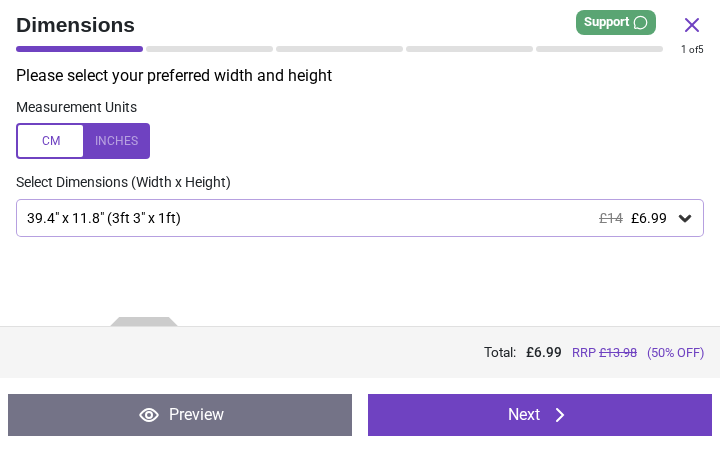 scroll, scrollTop: 0, scrollLeft: 0, axis: both 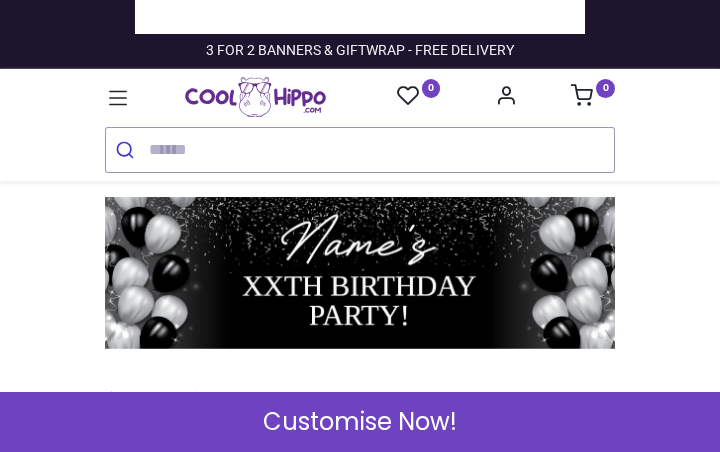 click on "0
0
Birthdays" at bounding box center (360, 125) 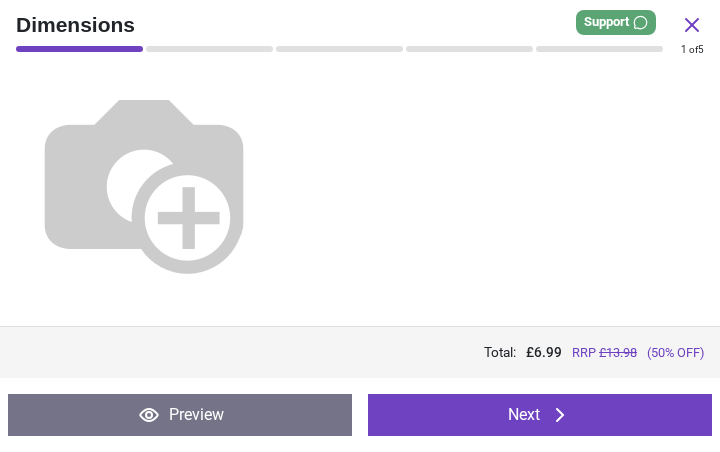 scroll, scrollTop: 243, scrollLeft: 0, axis: vertical 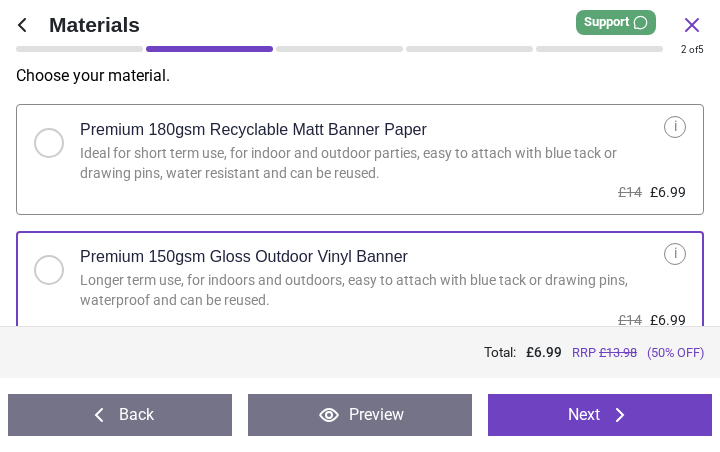 click on "Next" at bounding box center [600, 415] 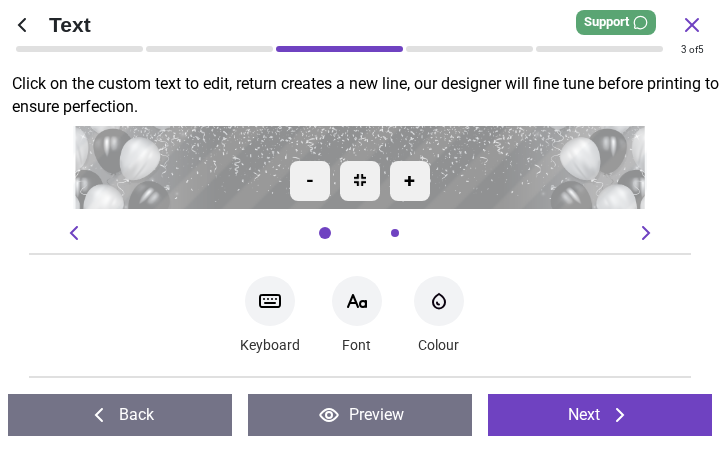 click on "**********" at bounding box center [360, 202] 